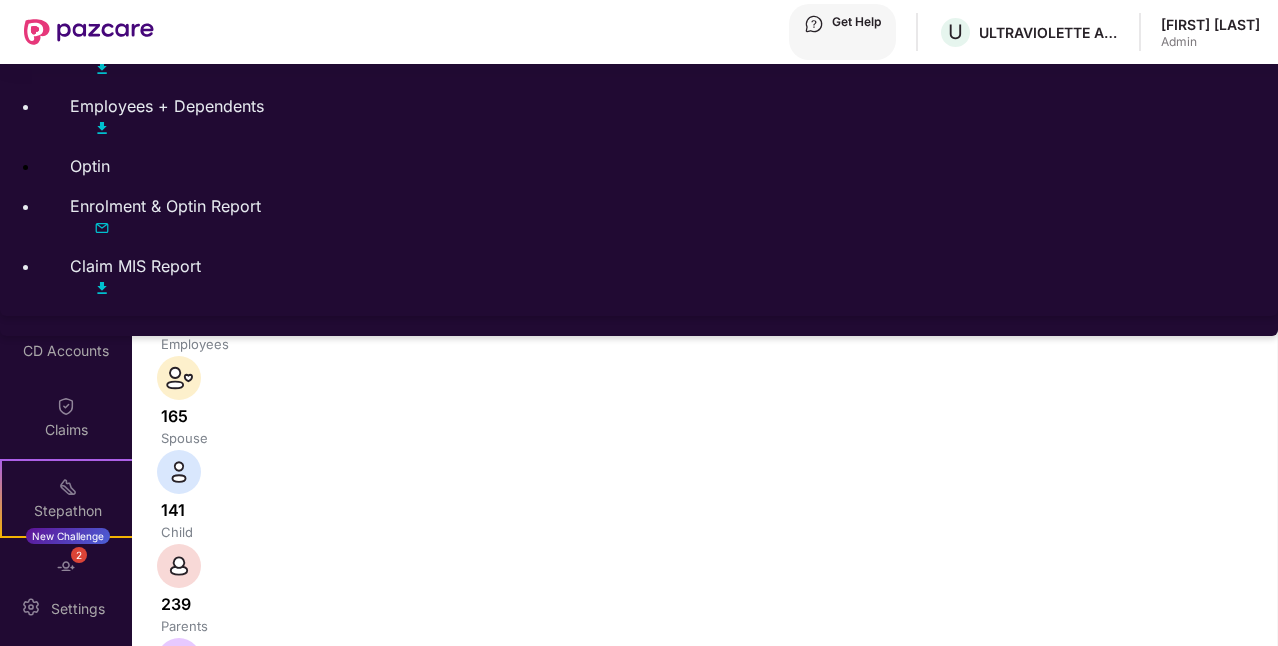 scroll, scrollTop: 0, scrollLeft: 0, axis: both 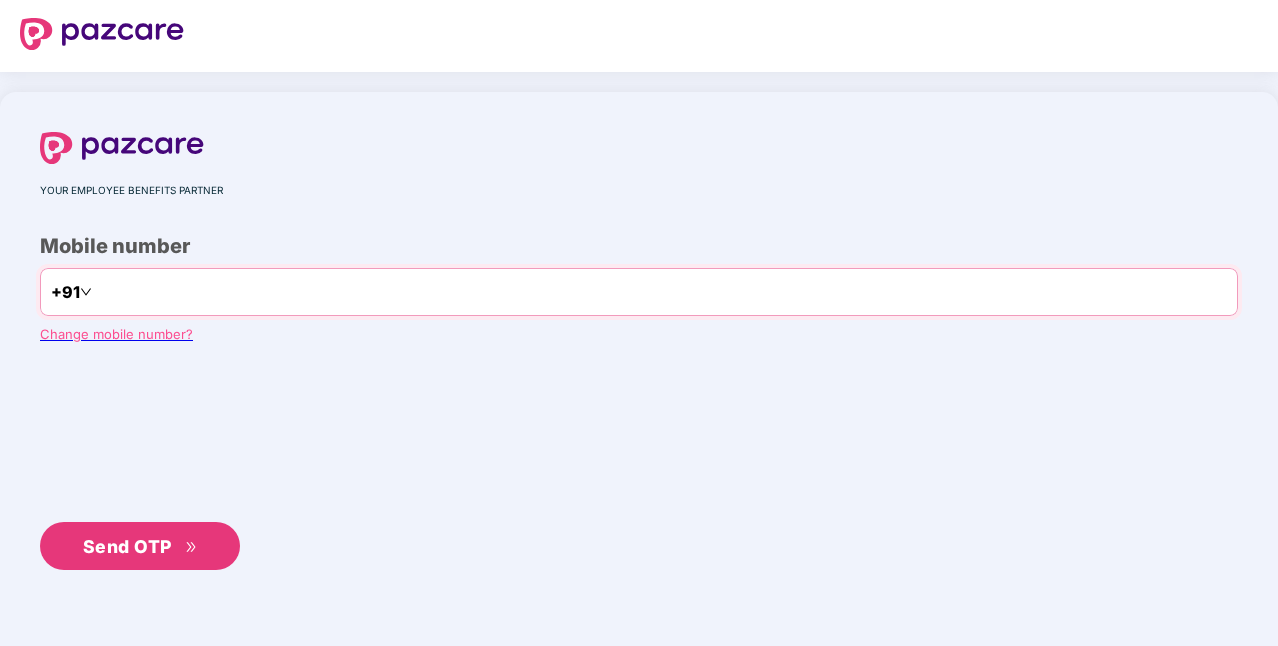 click at bounding box center (178, 292) 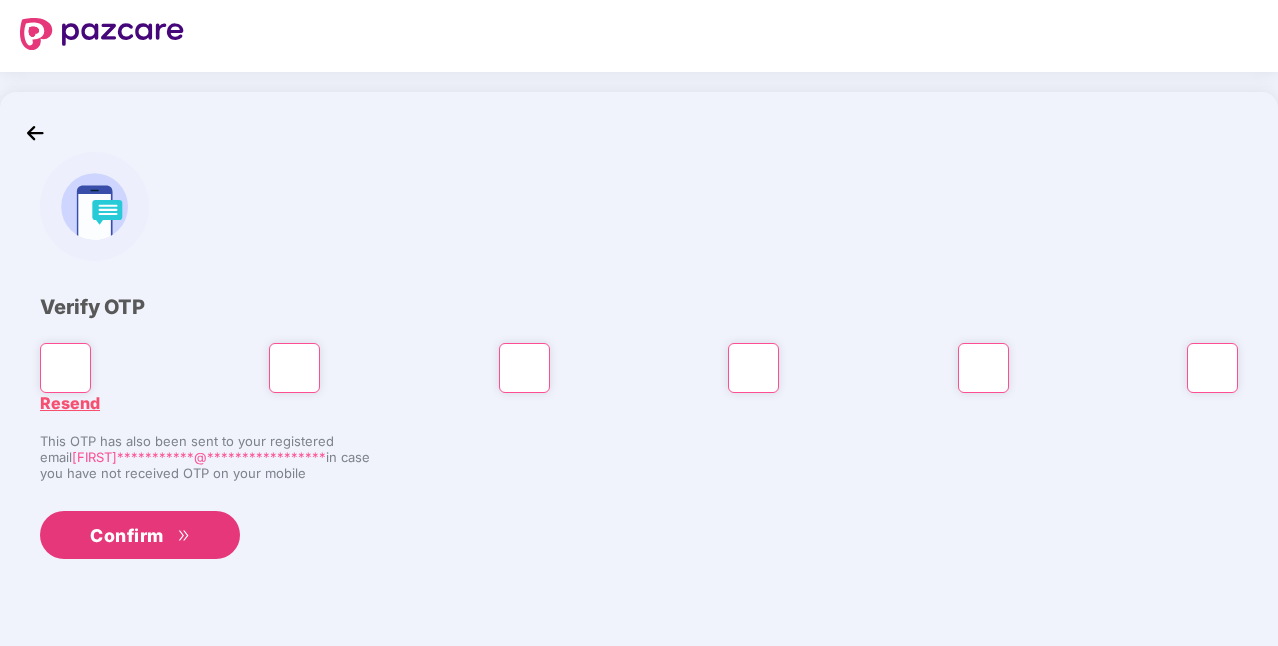 click at bounding box center (65, 368) 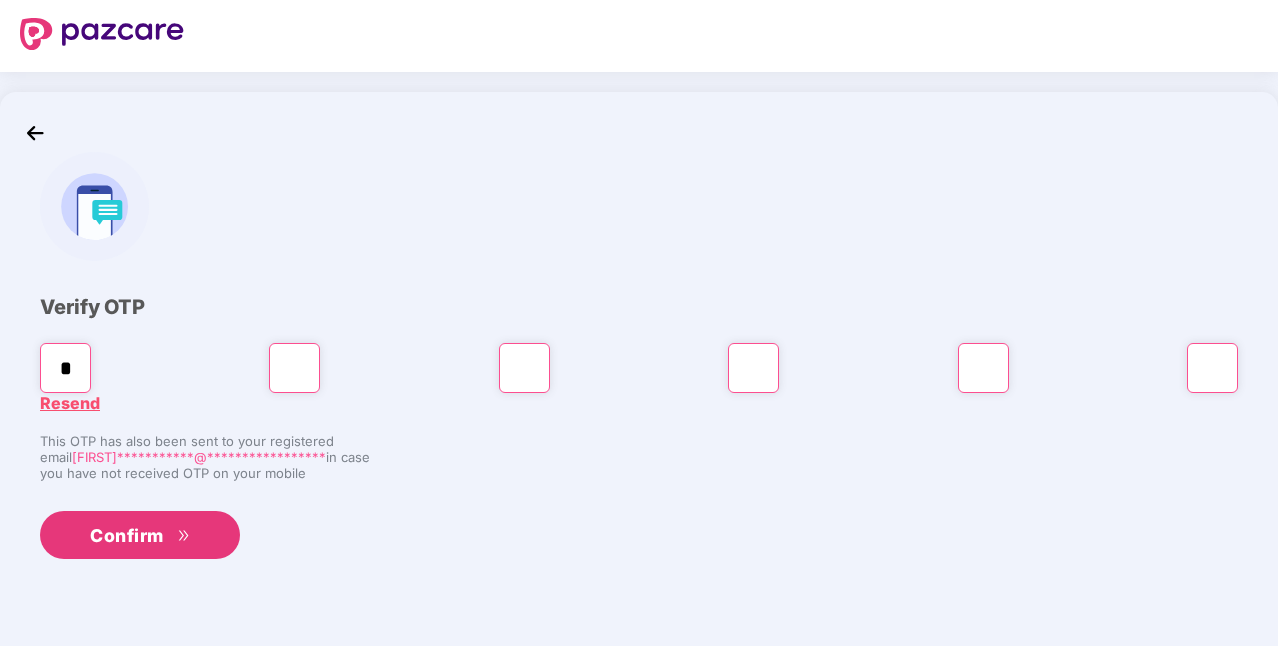 type on "*" 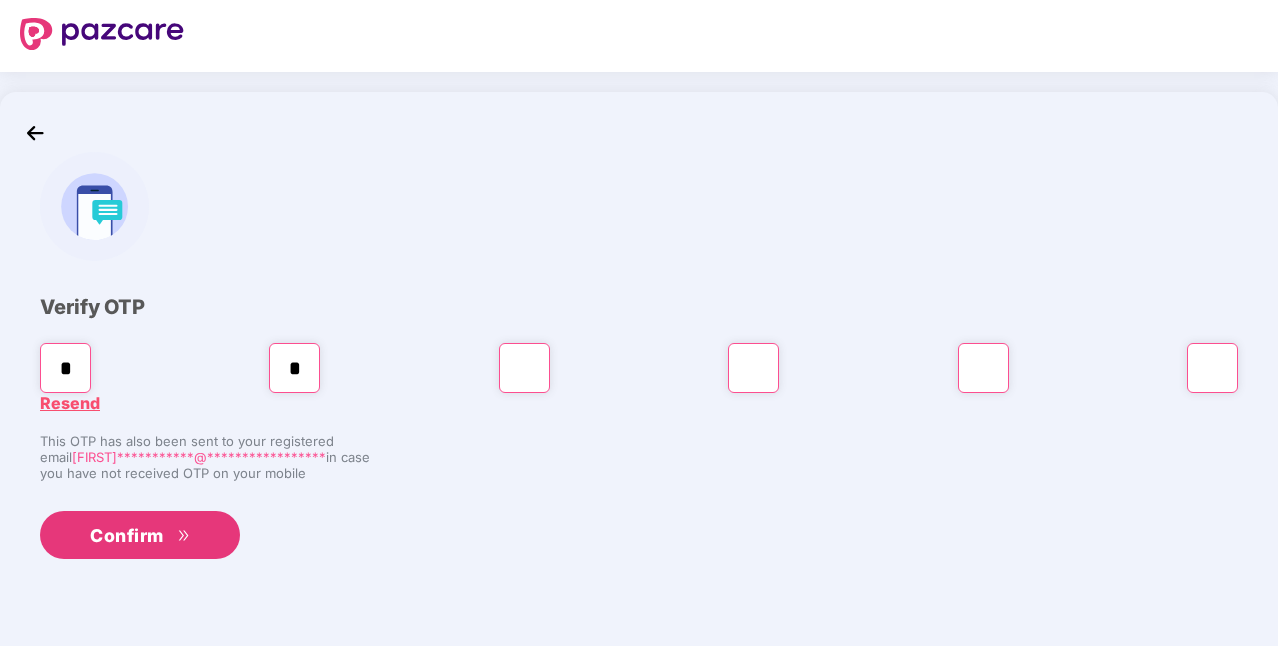 type on "*" 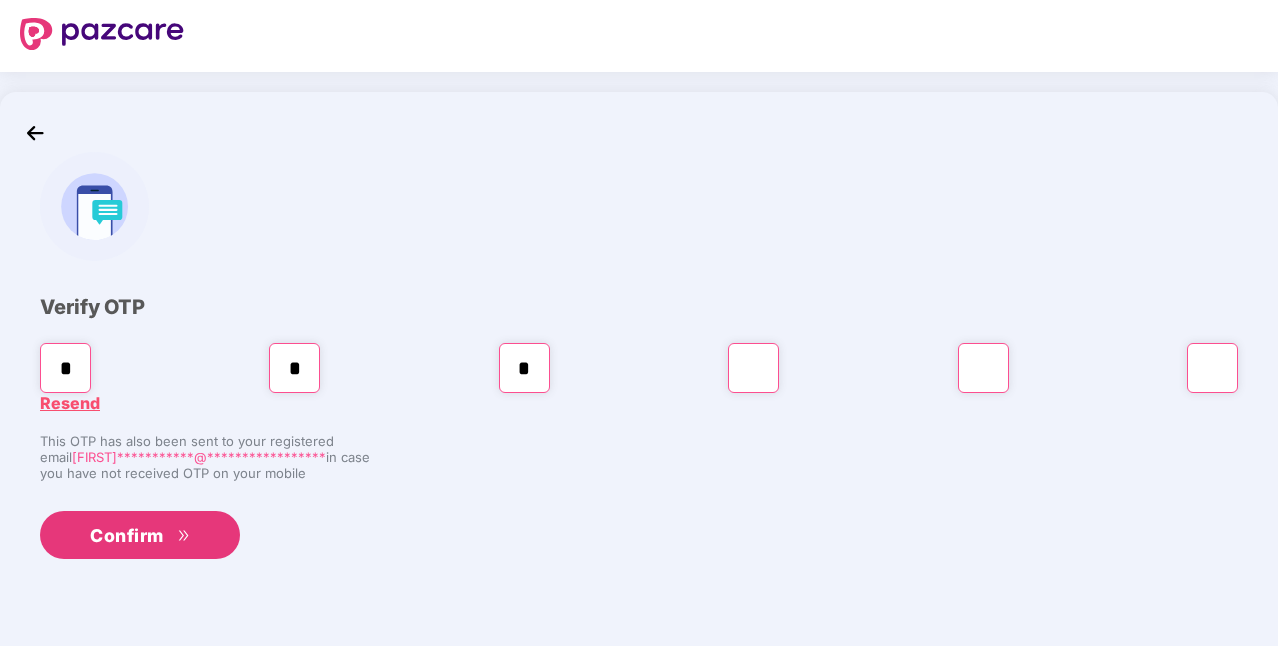 type on "*" 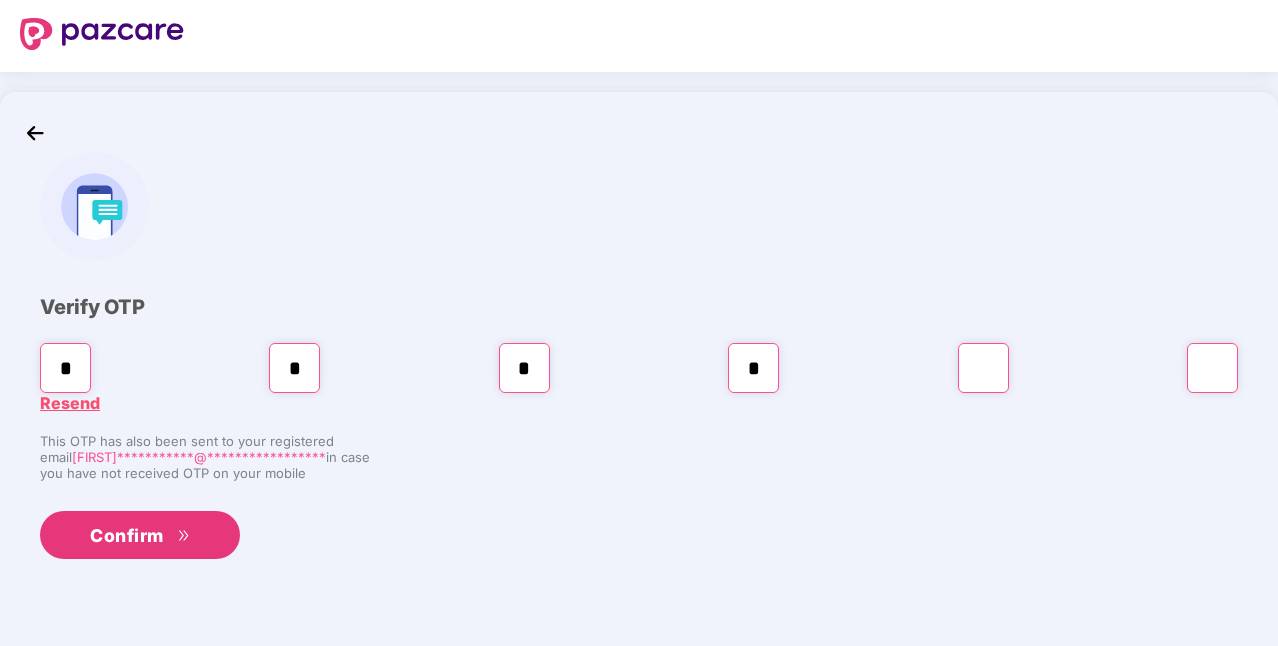 type on "*" 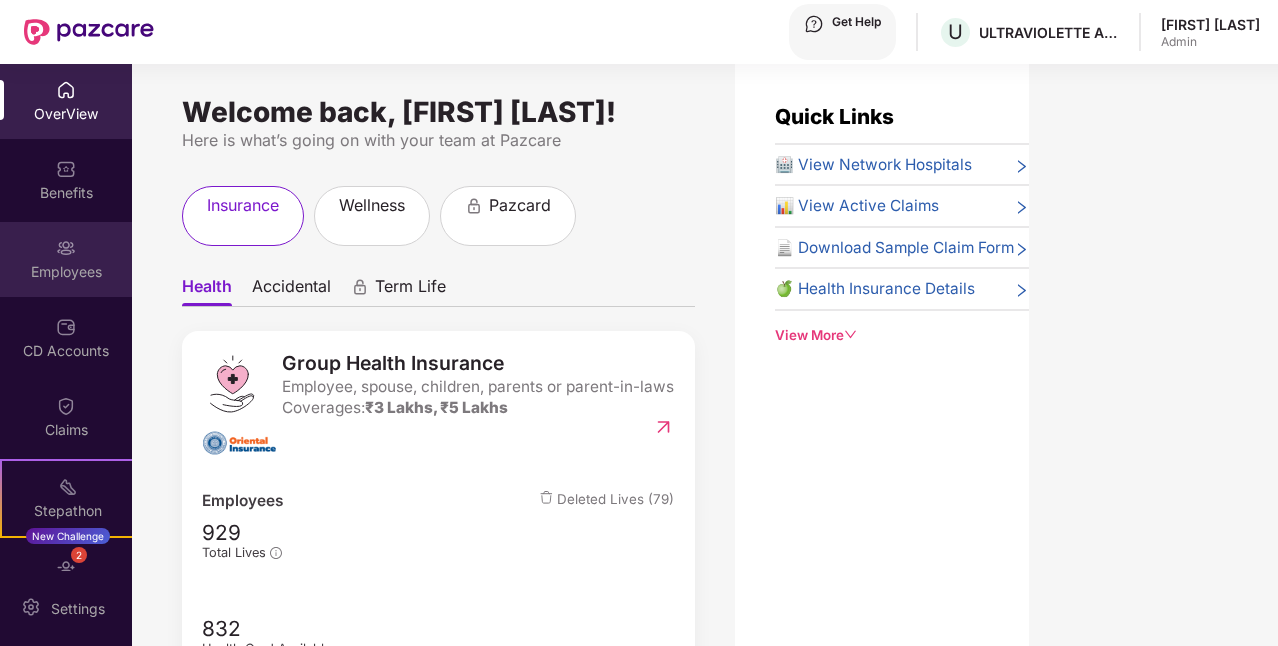 click on "Employees" at bounding box center [66, 114] 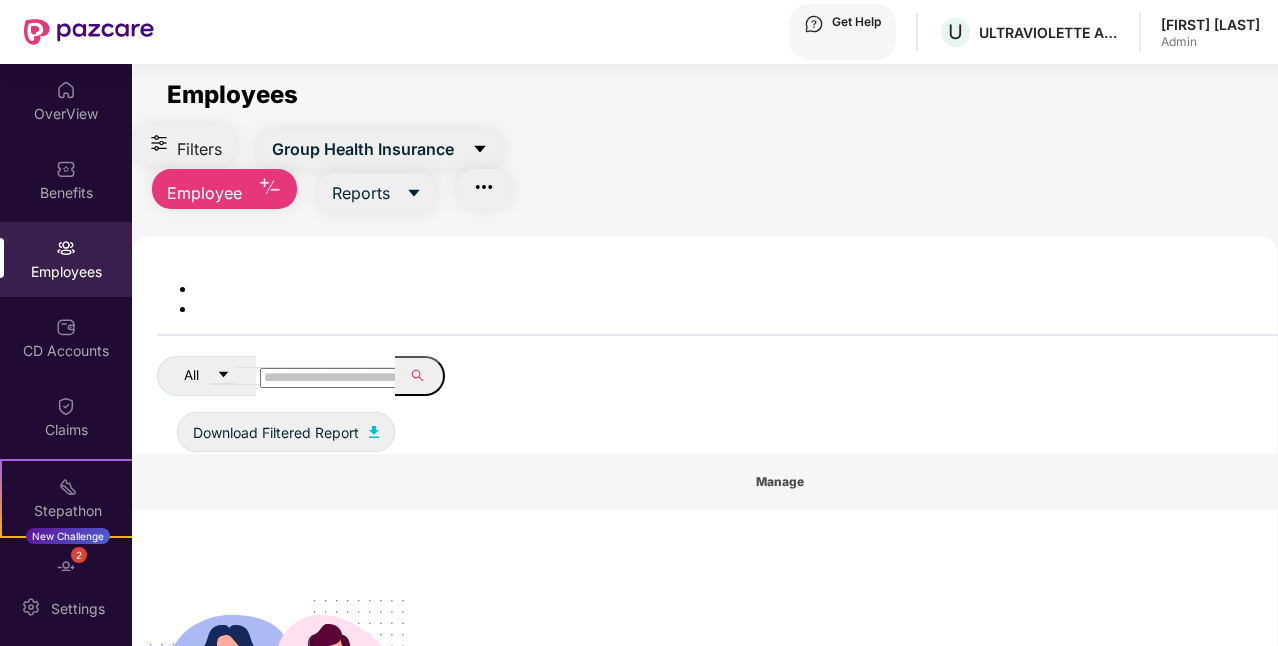 click at bounding box center [325, 376] 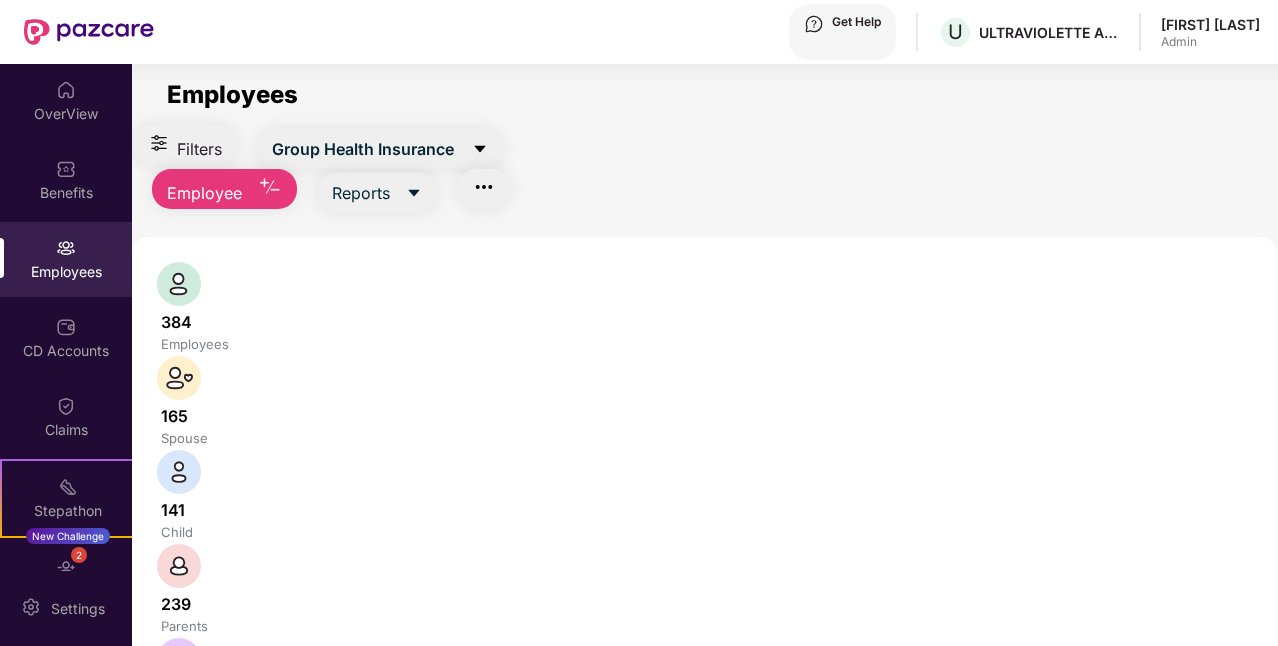 type on "***" 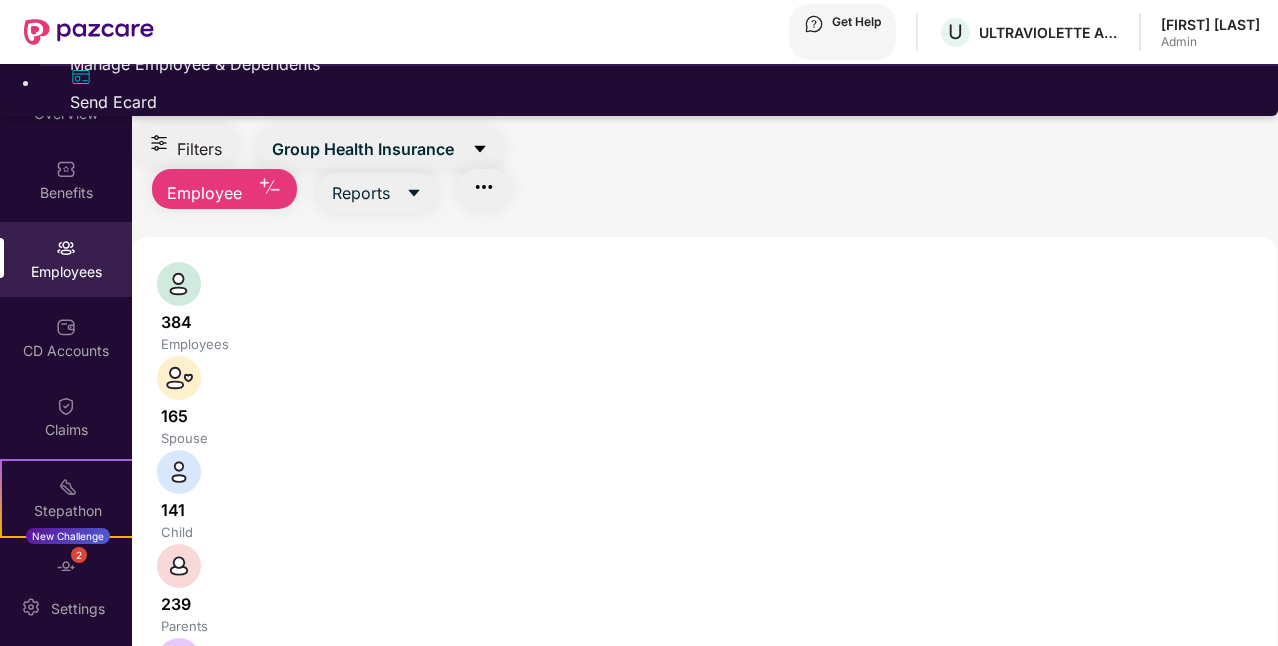 click on "Manage Employee & Dependents" at bounding box center (659, 64) 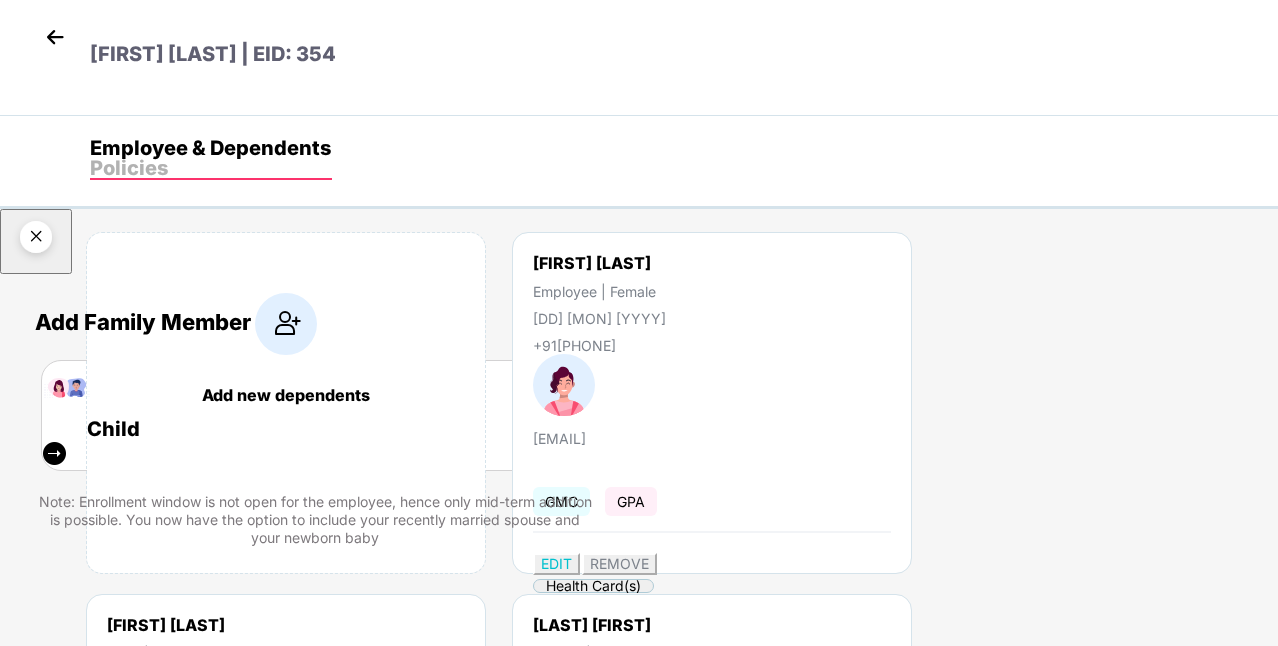click at bounding box center (36, 240) 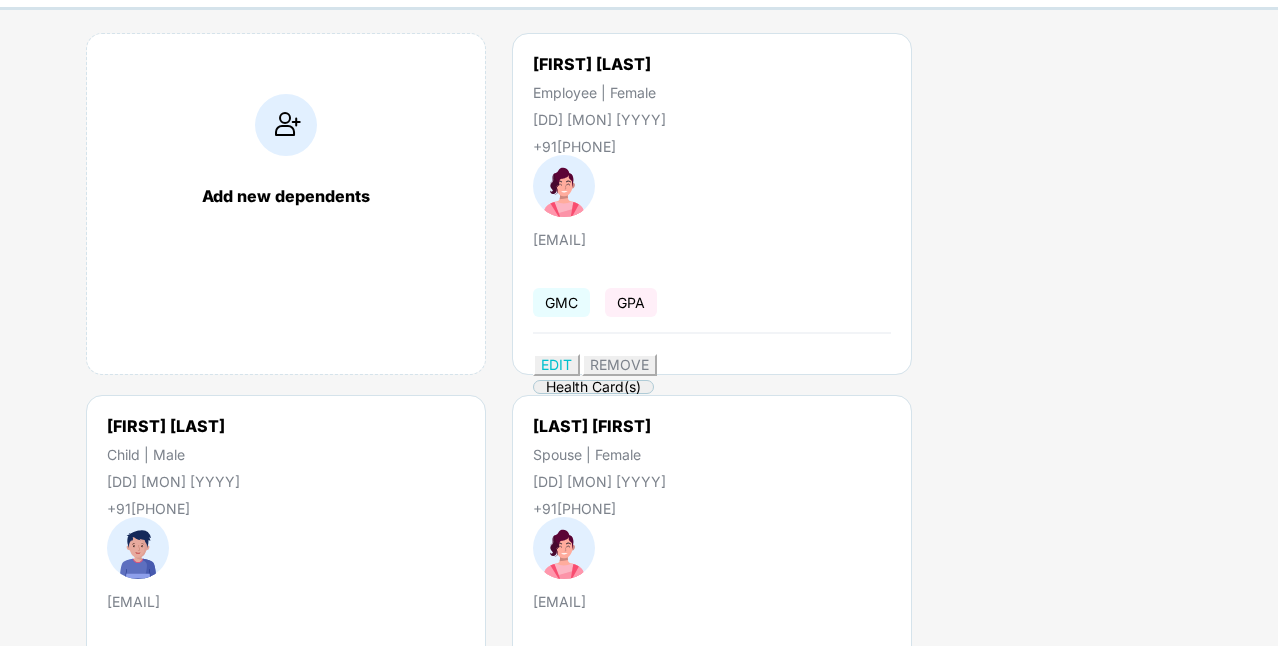 scroll, scrollTop: 200, scrollLeft: 0, axis: vertical 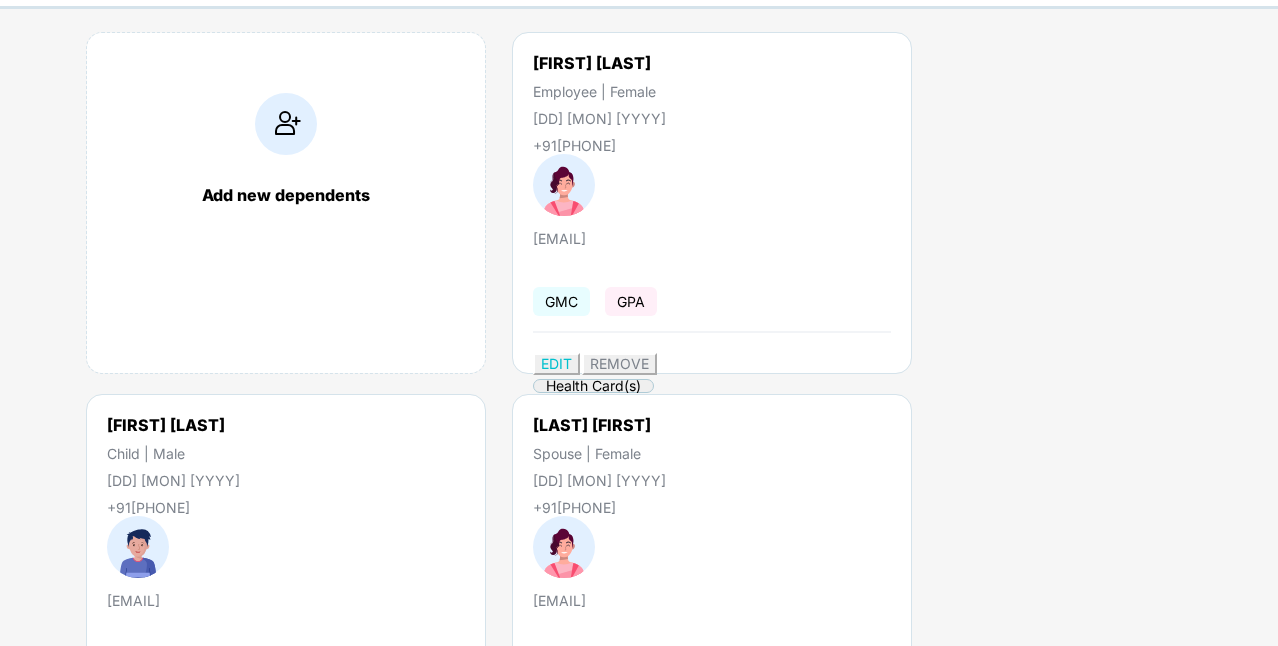 click on "EDIT" at bounding box center (556, 363) 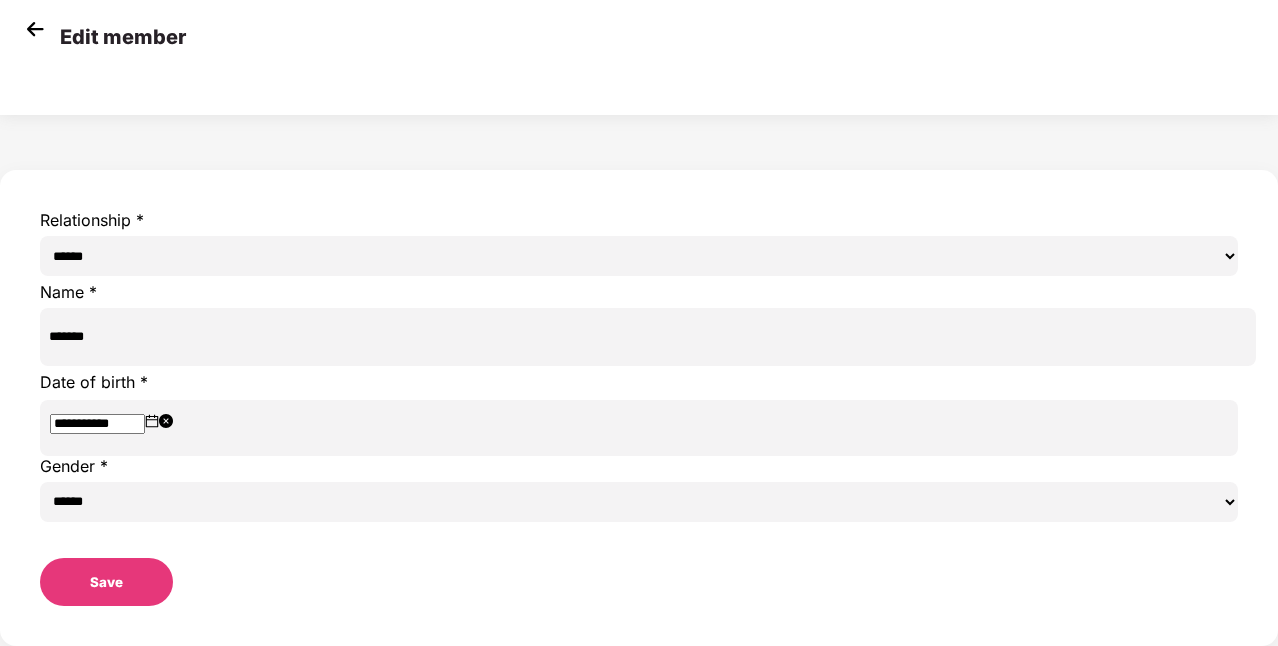 scroll, scrollTop: 0, scrollLeft: 0, axis: both 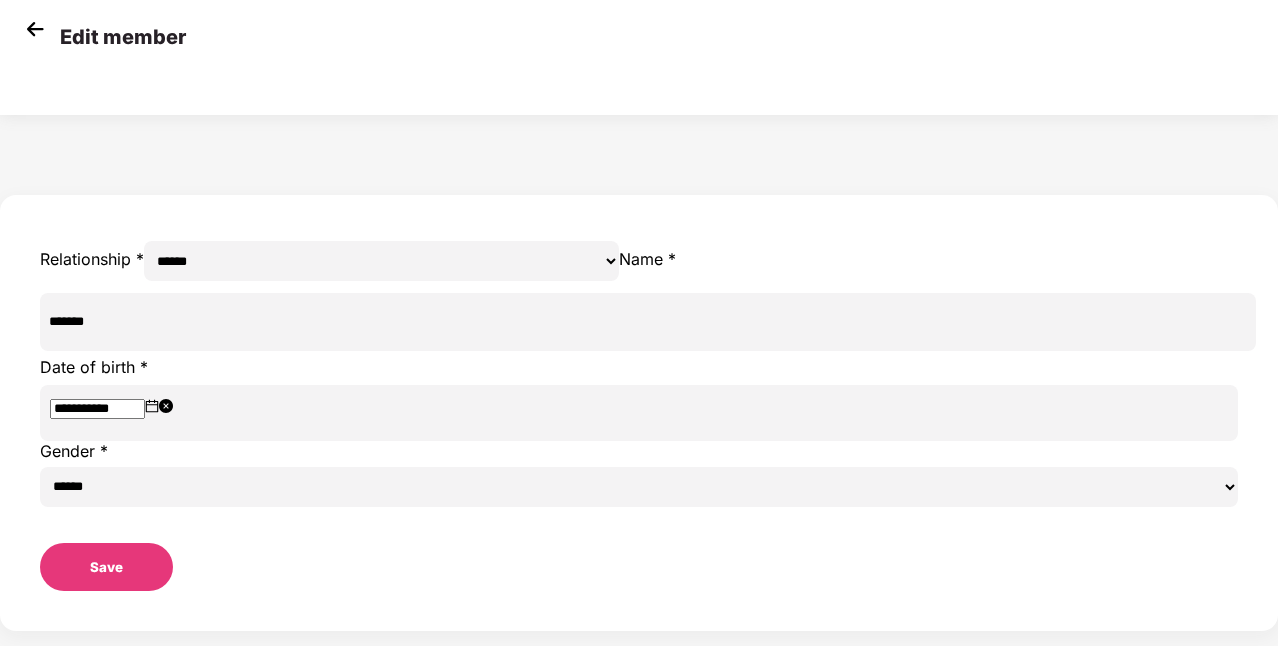 click on "****** **** ******" at bounding box center (639, 487) 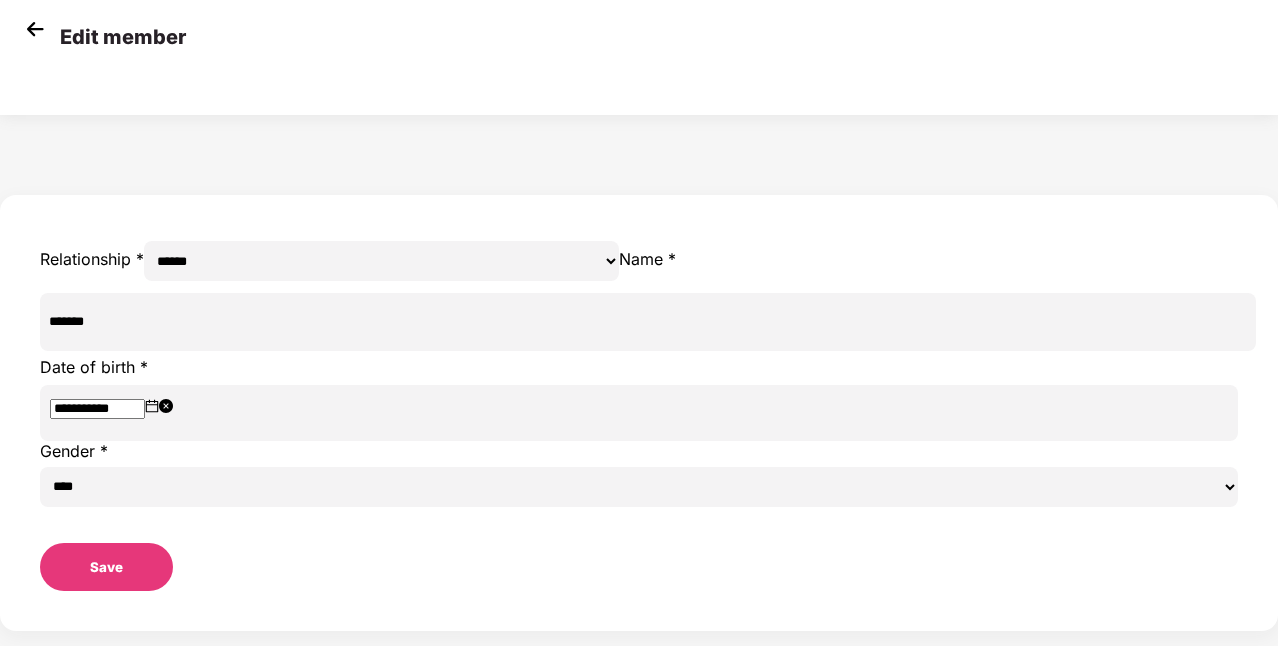 click on "****** **** ******" at bounding box center [639, 487] 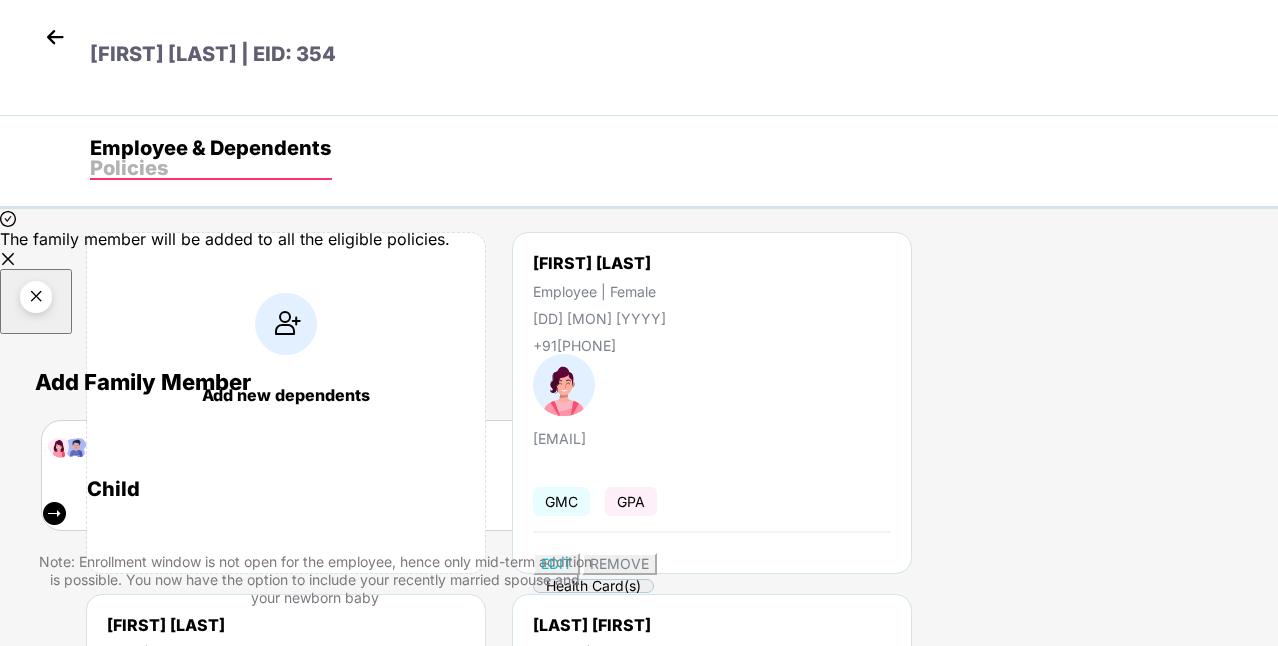 click at bounding box center (36, 300) 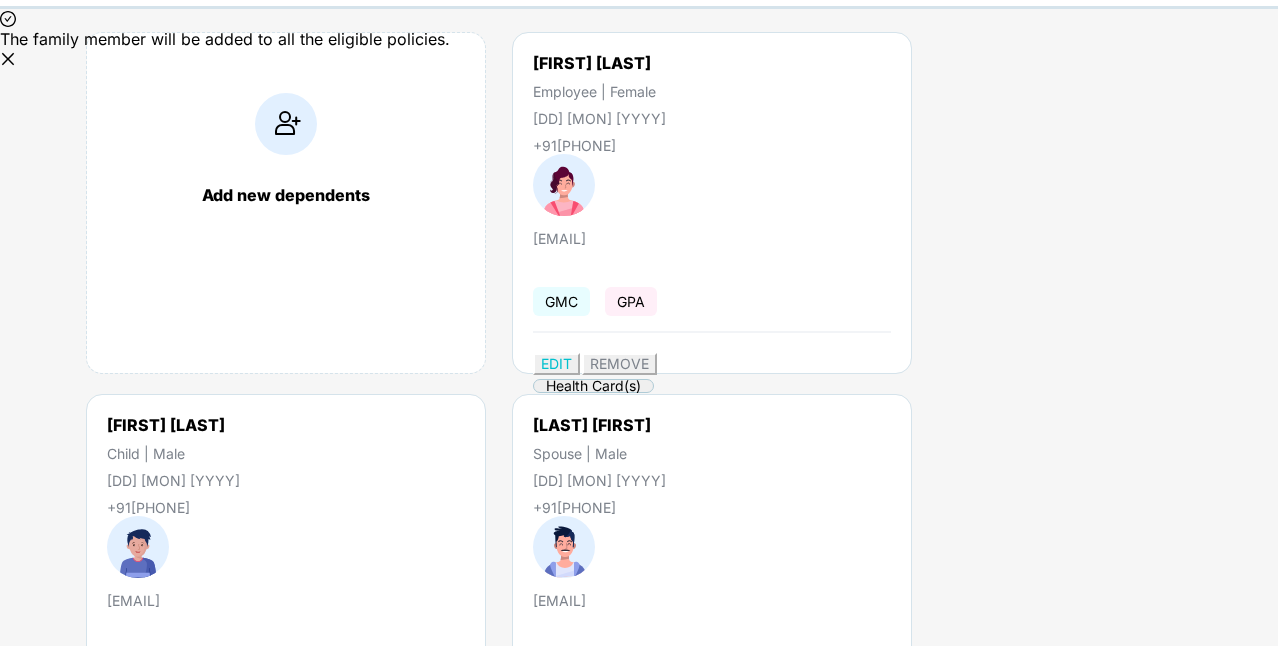 scroll, scrollTop: 0, scrollLeft: 0, axis: both 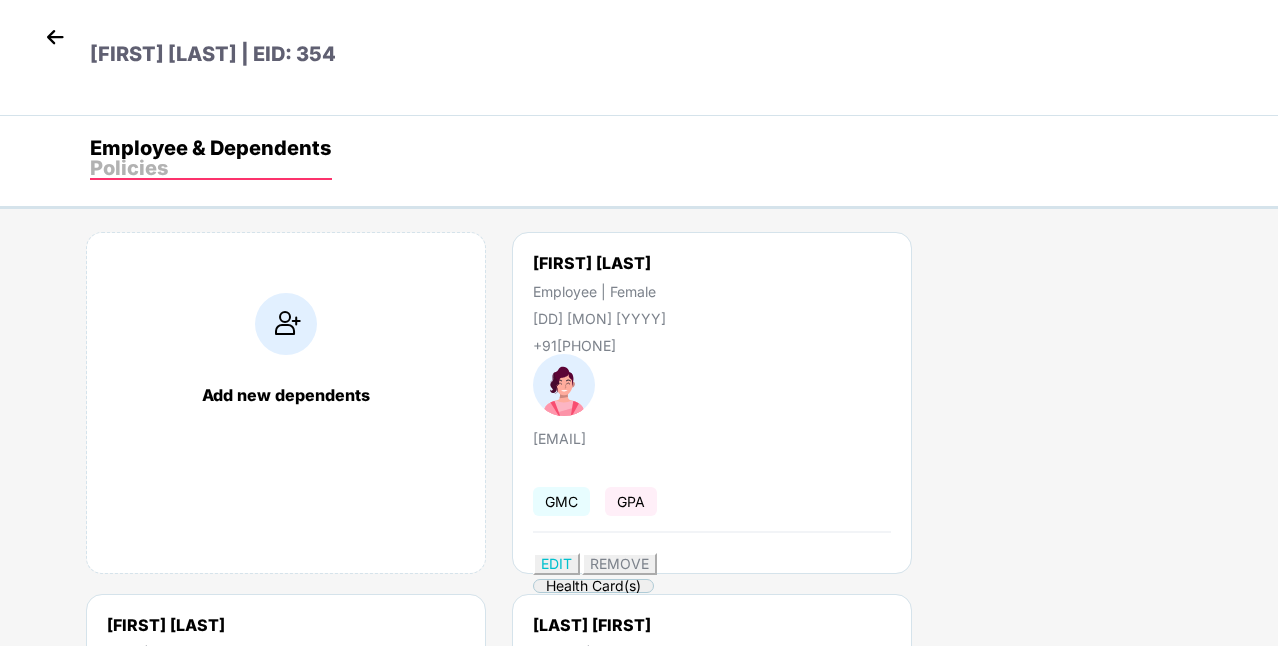 click at bounding box center [55, 37] 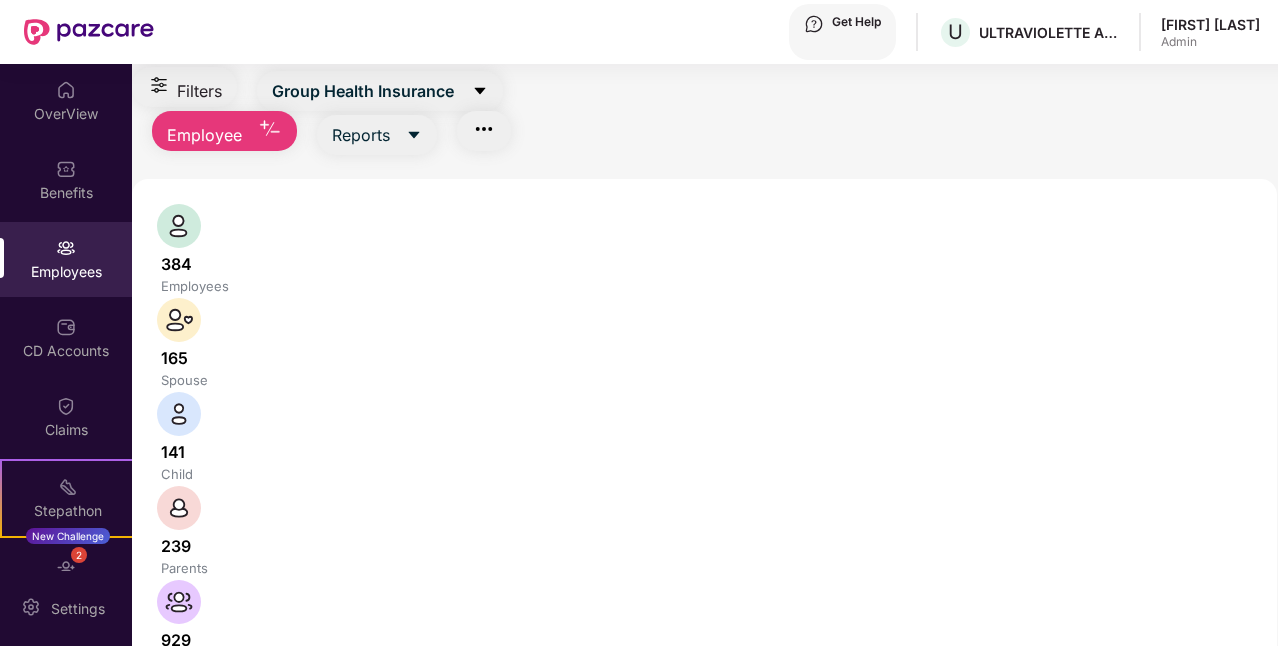 scroll, scrollTop: 0, scrollLeft: 0, axis: both 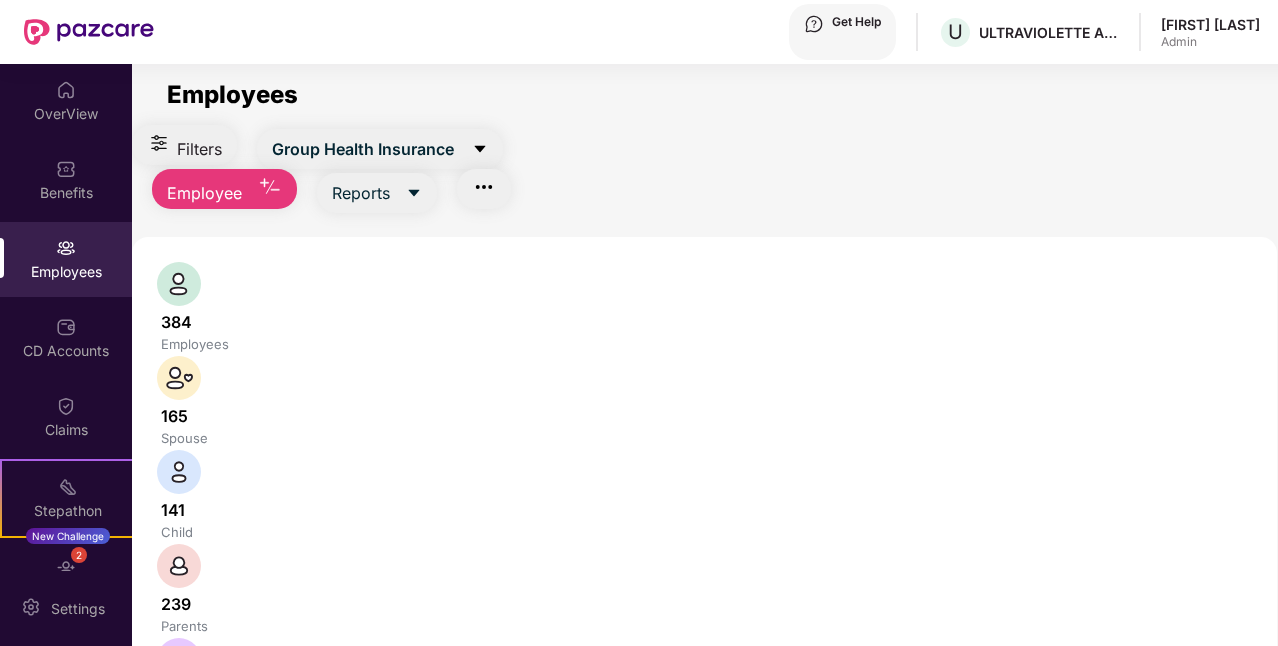click at bounding box center [331, 776] 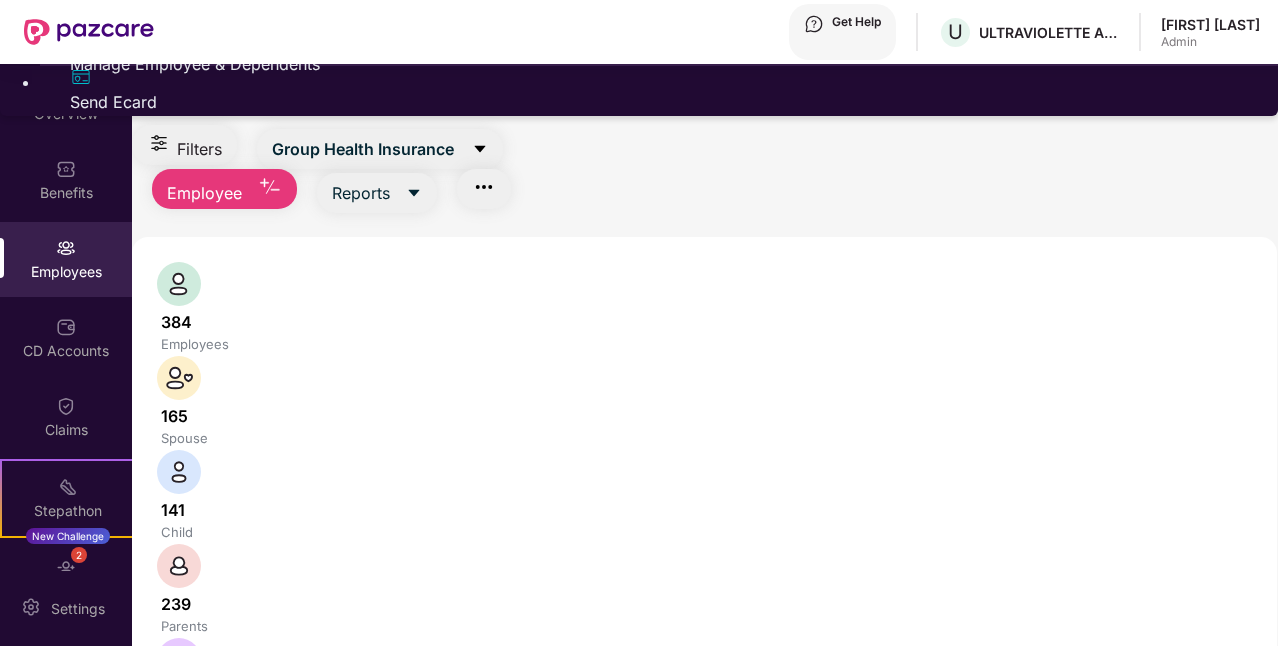 click on "Manage Employee & Dependents" at bounding box center [659, 64] 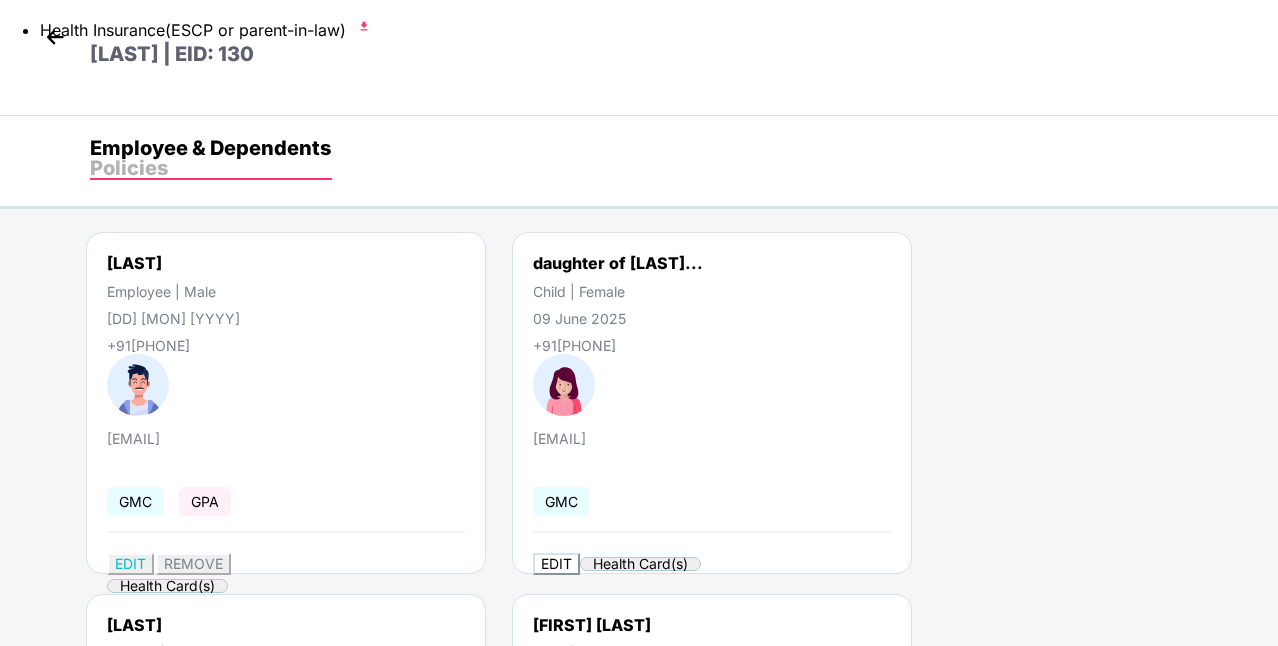 click on "EDIT" at bounding box center (130, 563) 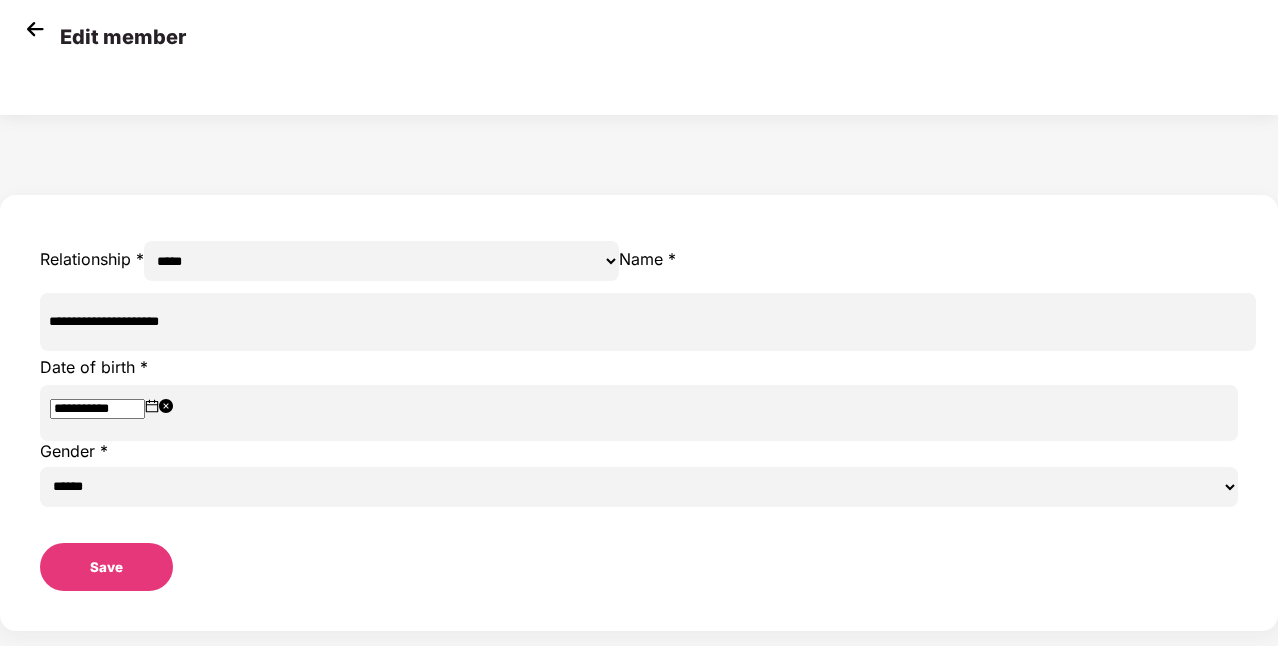 click on "**********" at bounding box center (381, 261) 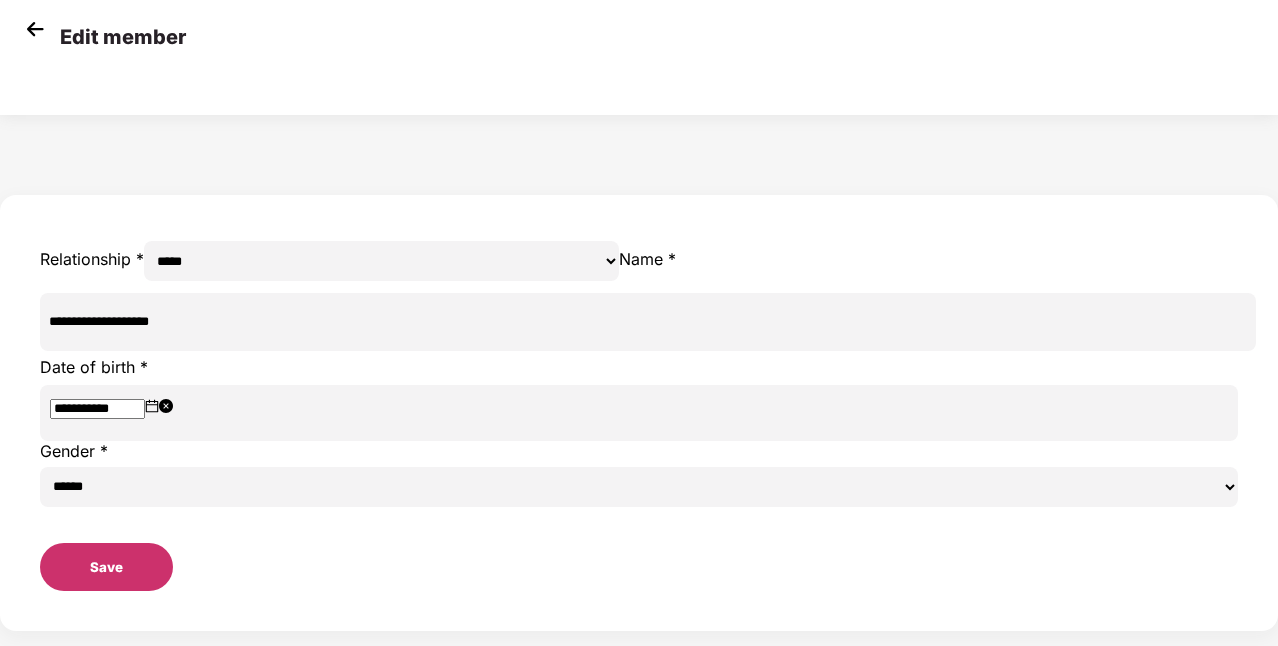 type on "**********" 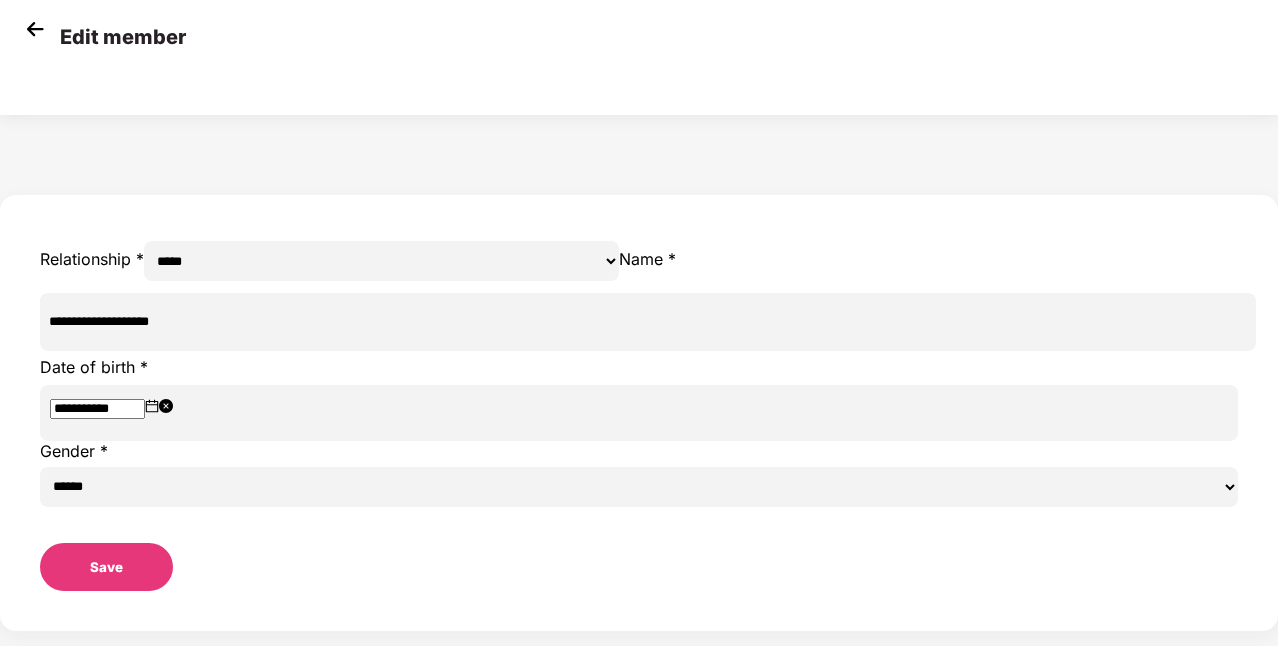 click on "Save" at bounding box center [106, 567] 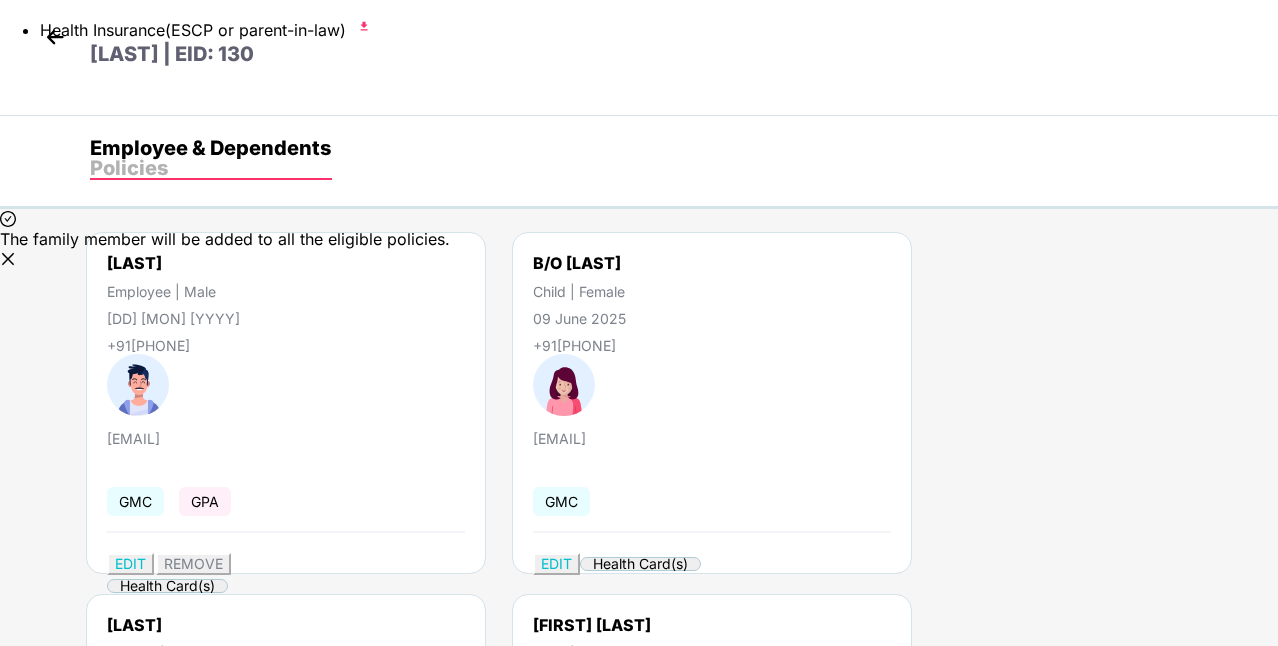 click at bounding box center [55, 37] 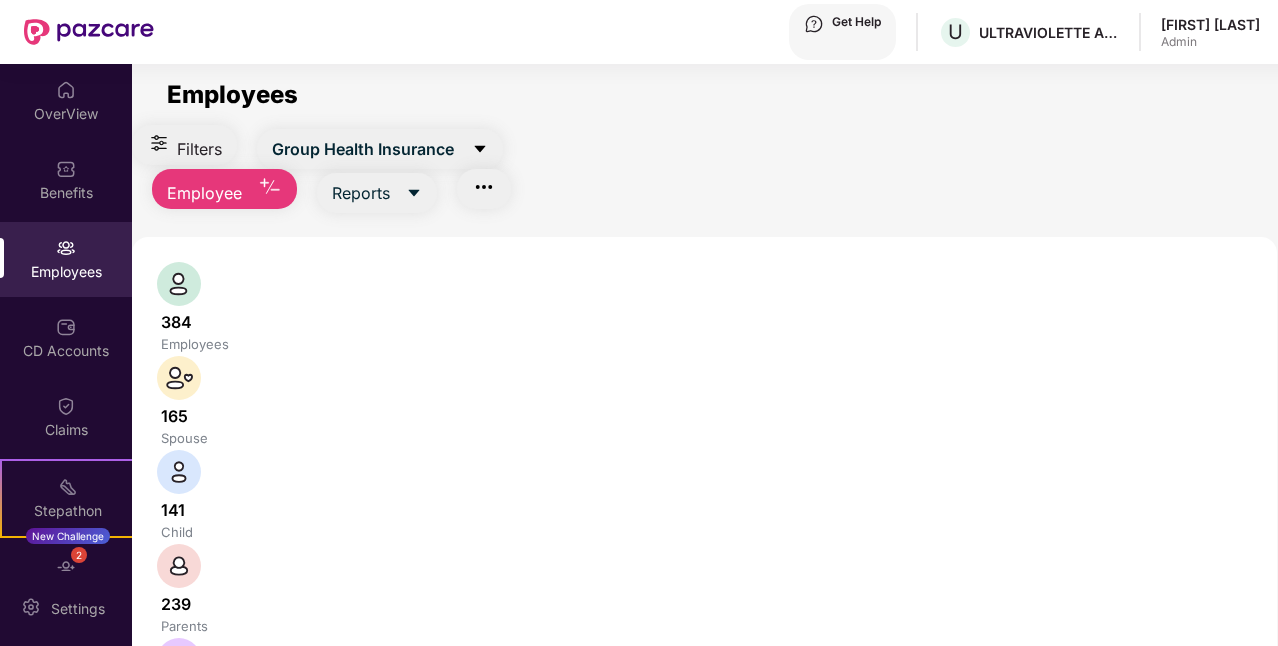 click at bounding box center [331, 776] 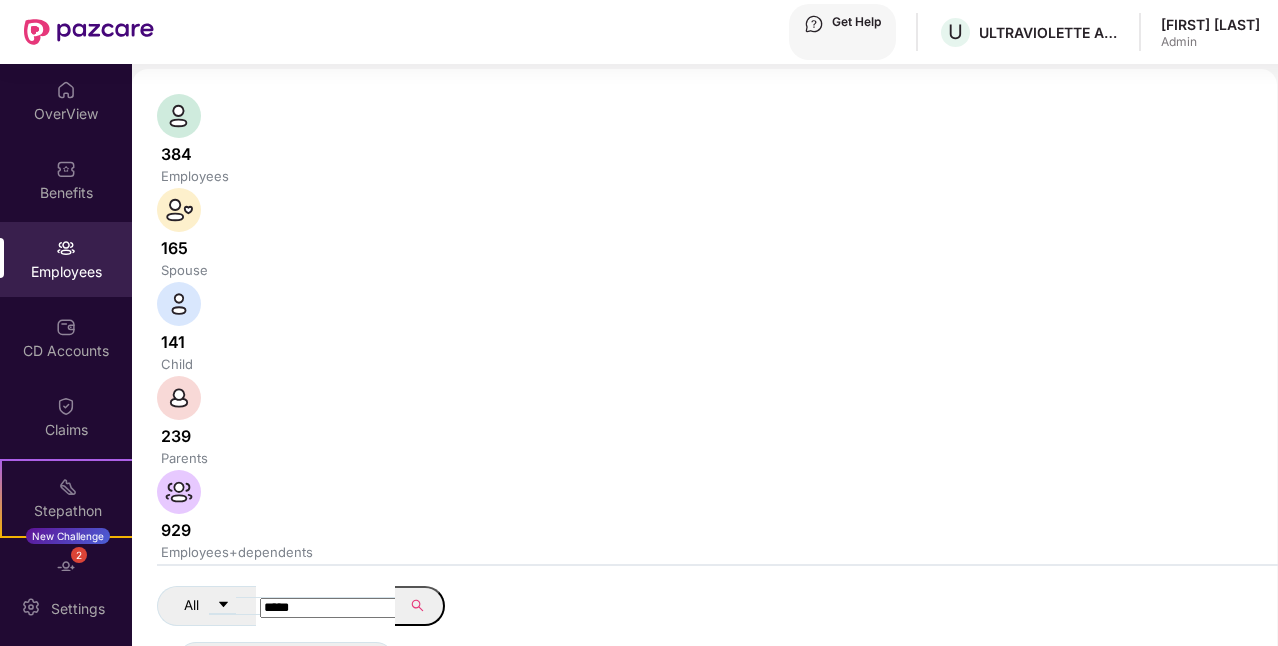 scroll, scrollTop: 200, scrollLeft: 0, axis: vertical 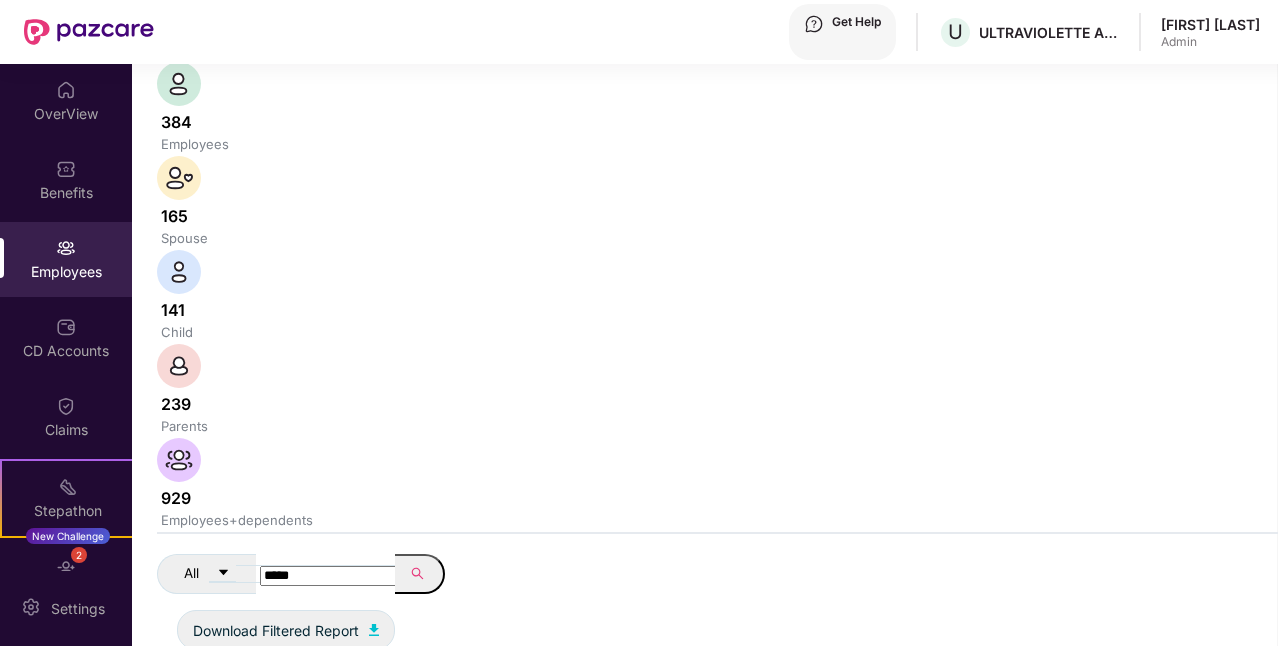 type on "*****" 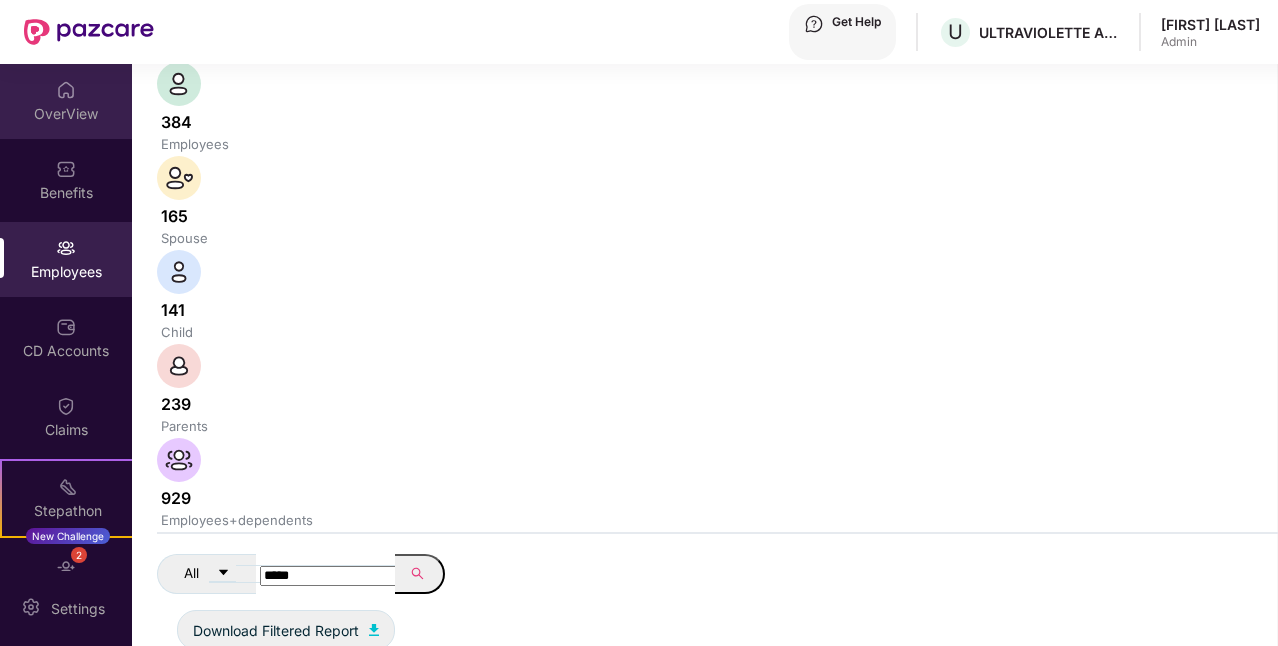 click on "OverView" at bounding box center (66, 101) 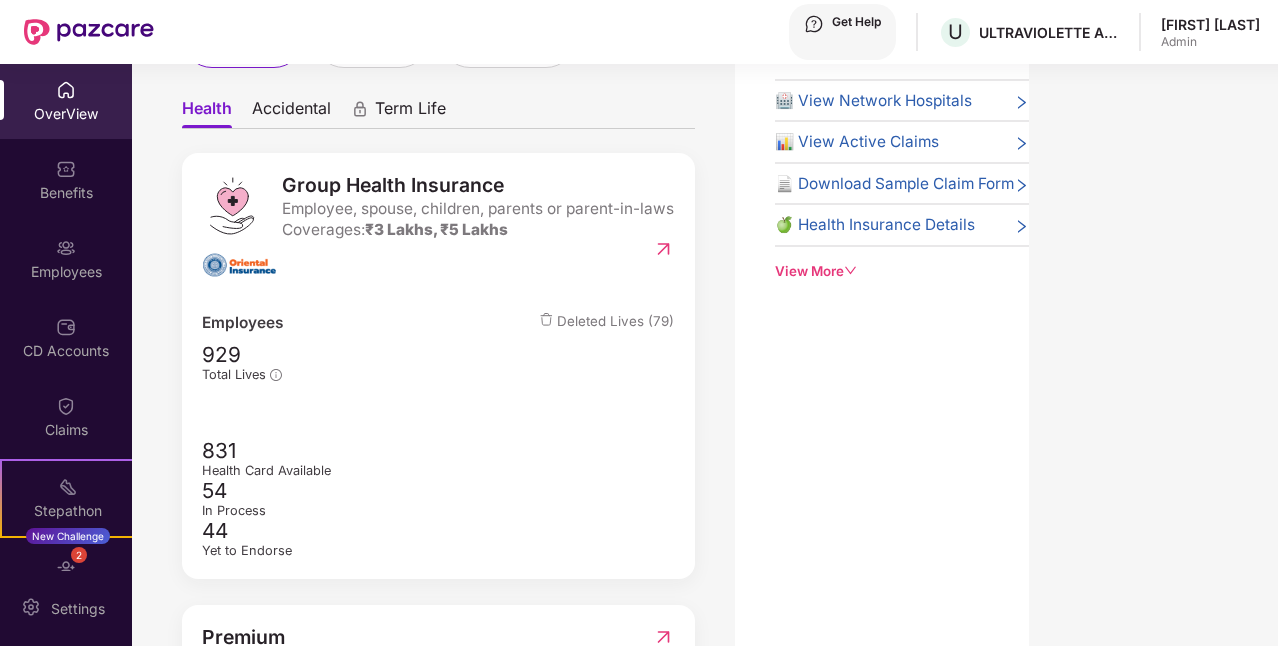 scroll, scrollTop: 0, scrollLeft: 0, axis: both 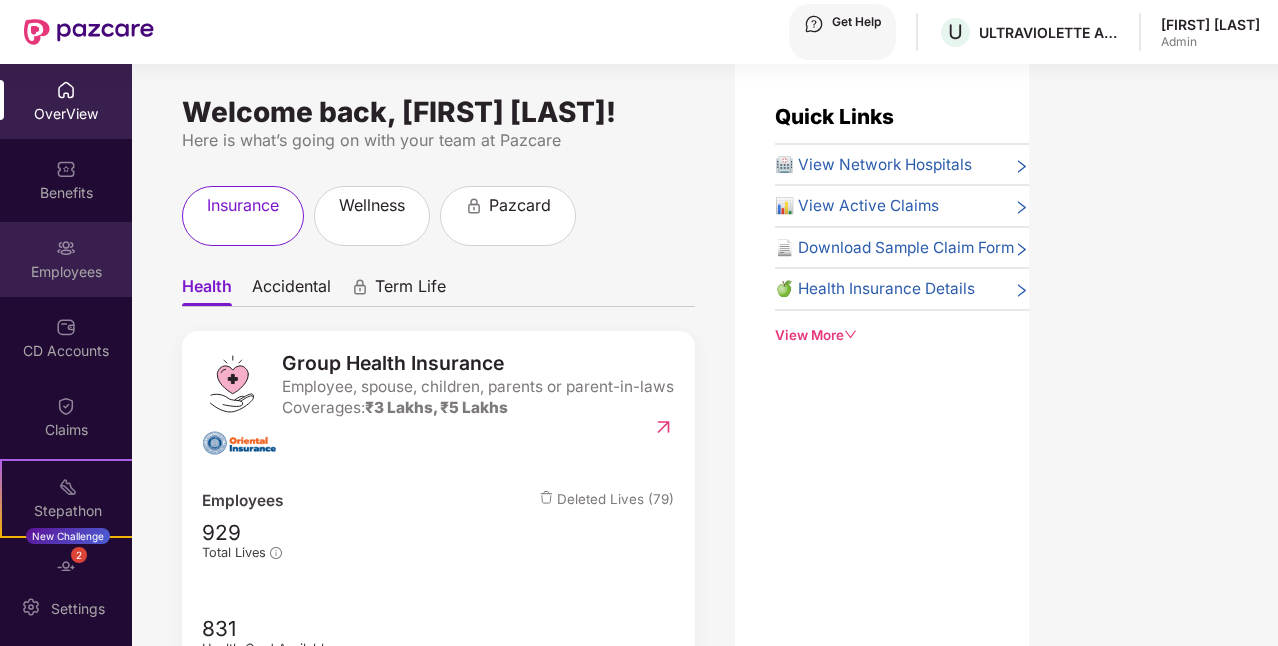 click on "Employees" at bounding box center (66, 114) 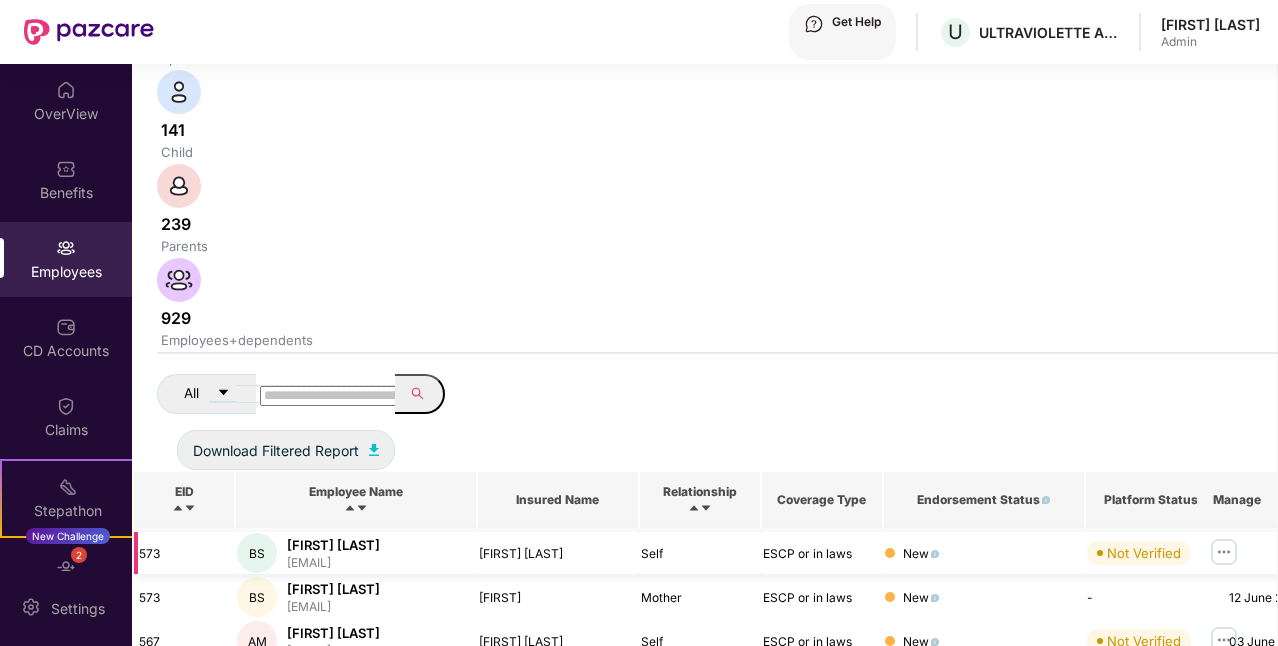 scroll, scrollTop: 378, scrollLeft: 0, axis: vertical 